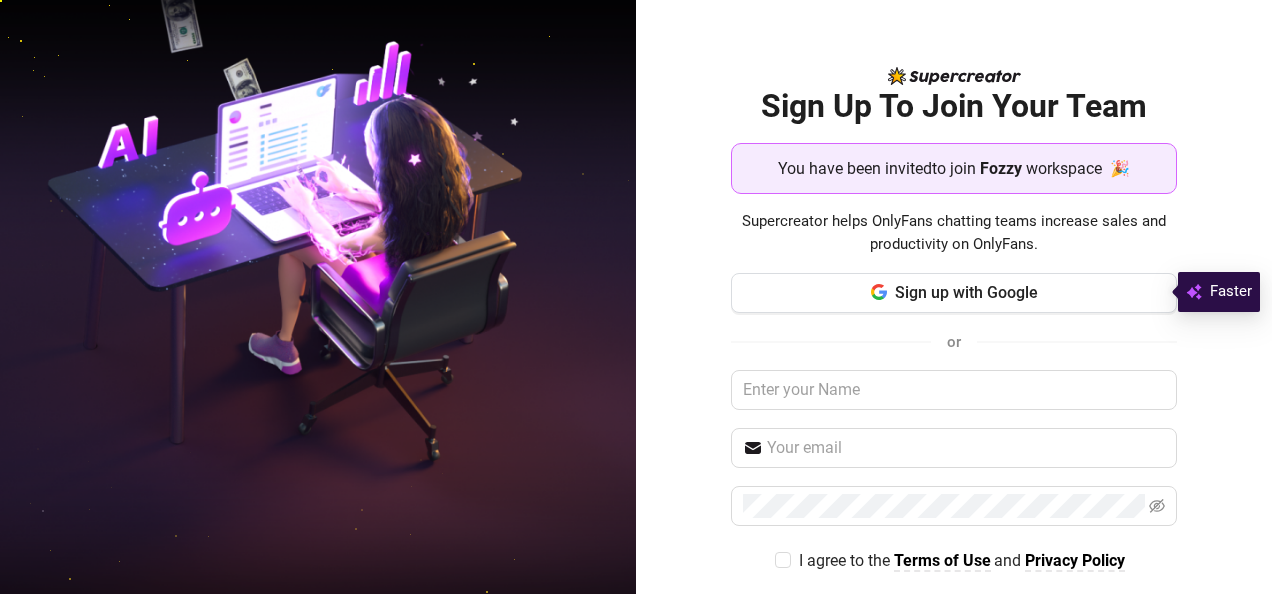 scroll, scrollTop: 0, scrollLeft: 0, axis: both 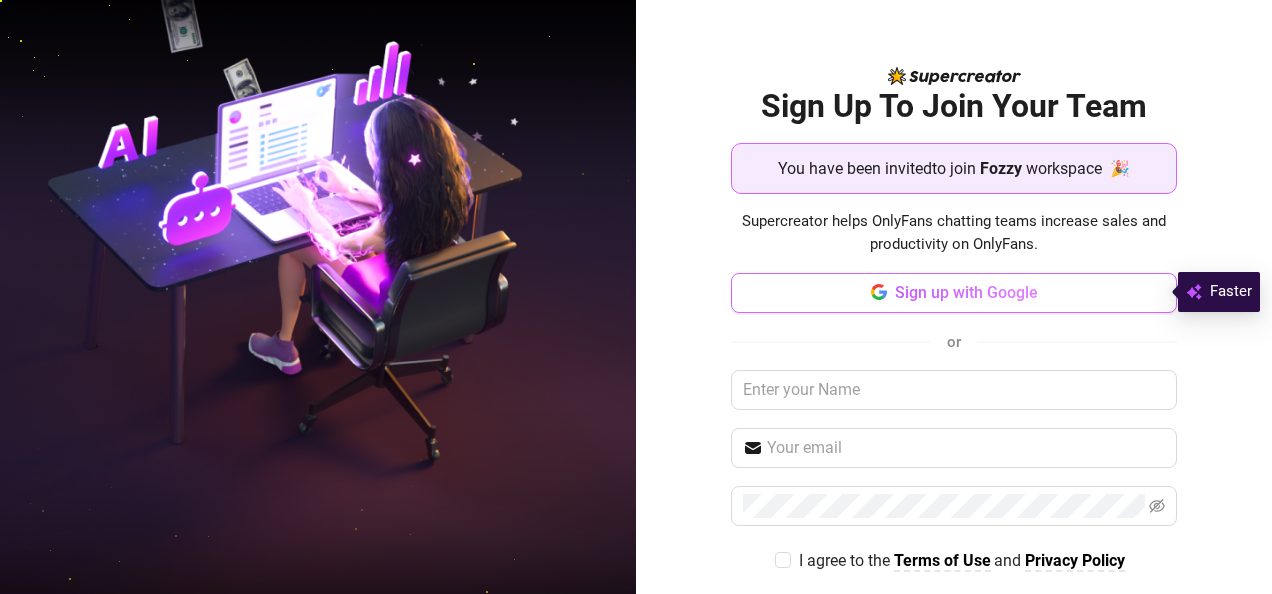 click on "Sign up with Google" at bounding box center (954, 293) 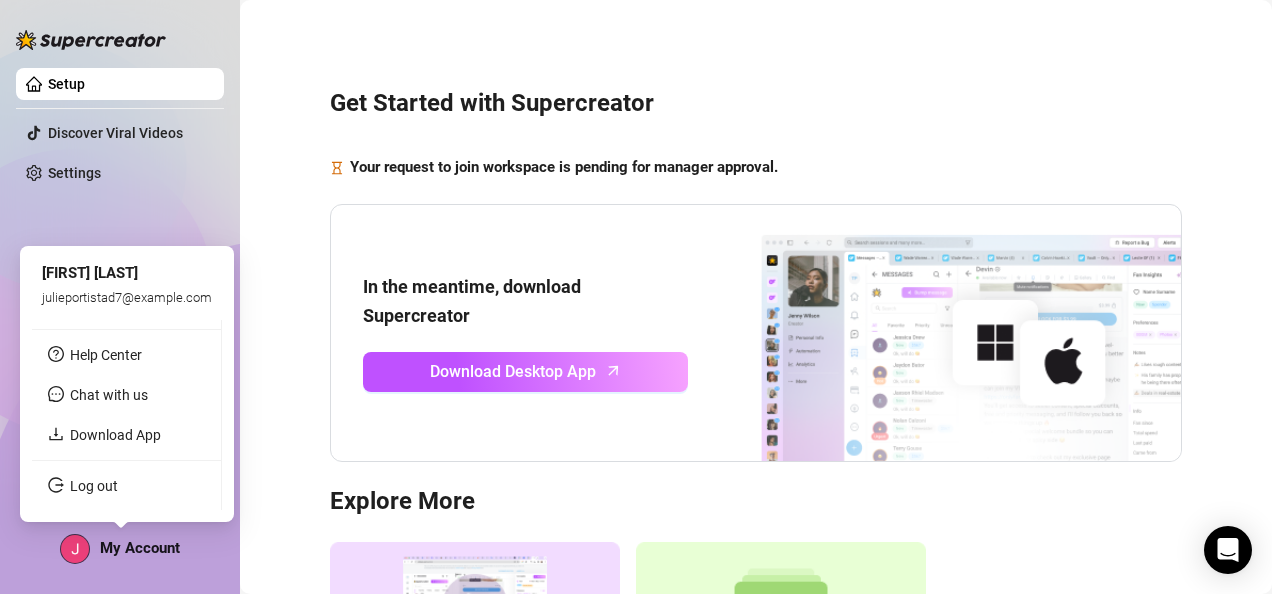 click on "My Account" at bounding box center [140, 548] 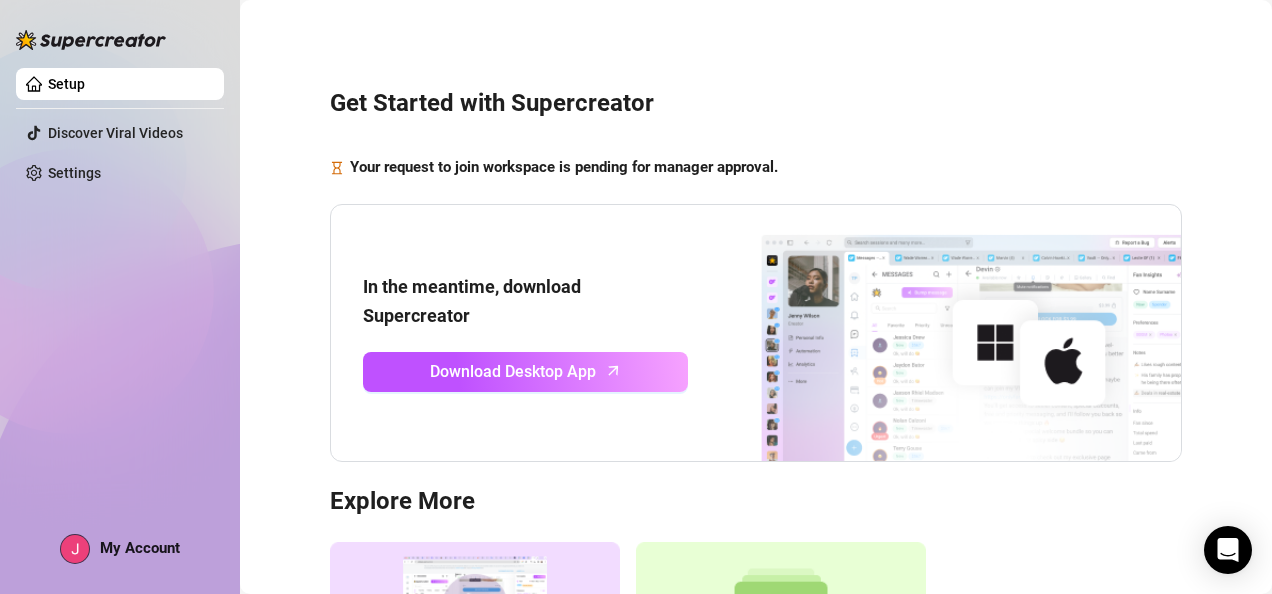 click on "Setup Discover Viral Videos Settings" at bounding box center (120, 128) 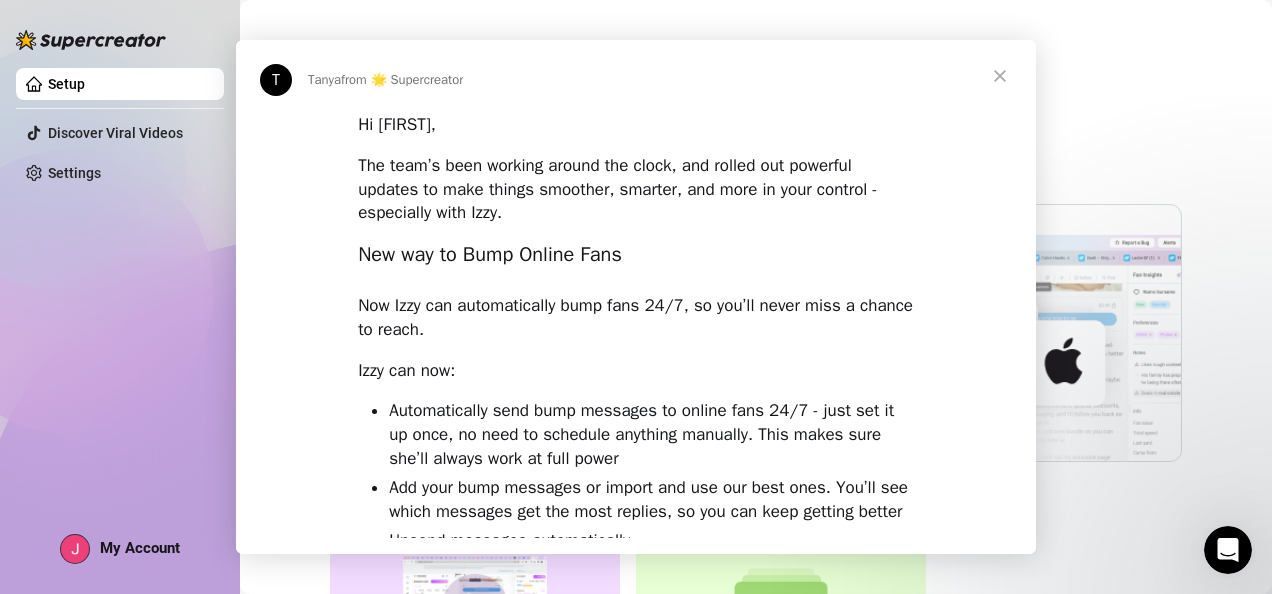 scroll, scrollTop: 0, scrollLeft: 0, axis: both 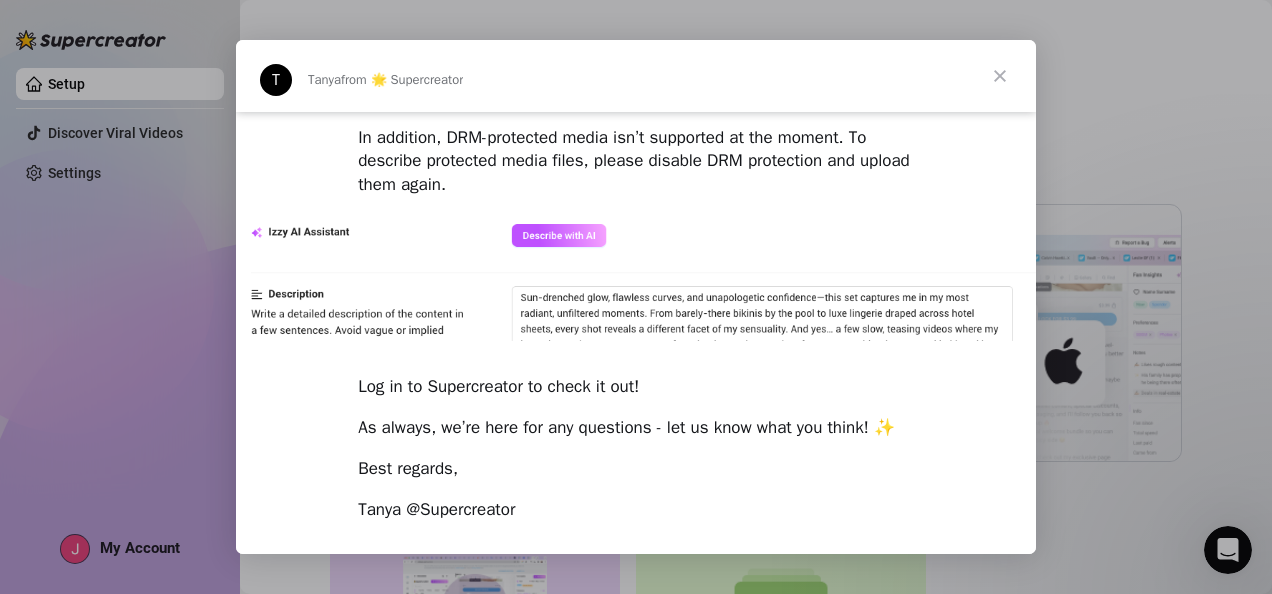 click at bounding box center [1000, 76] 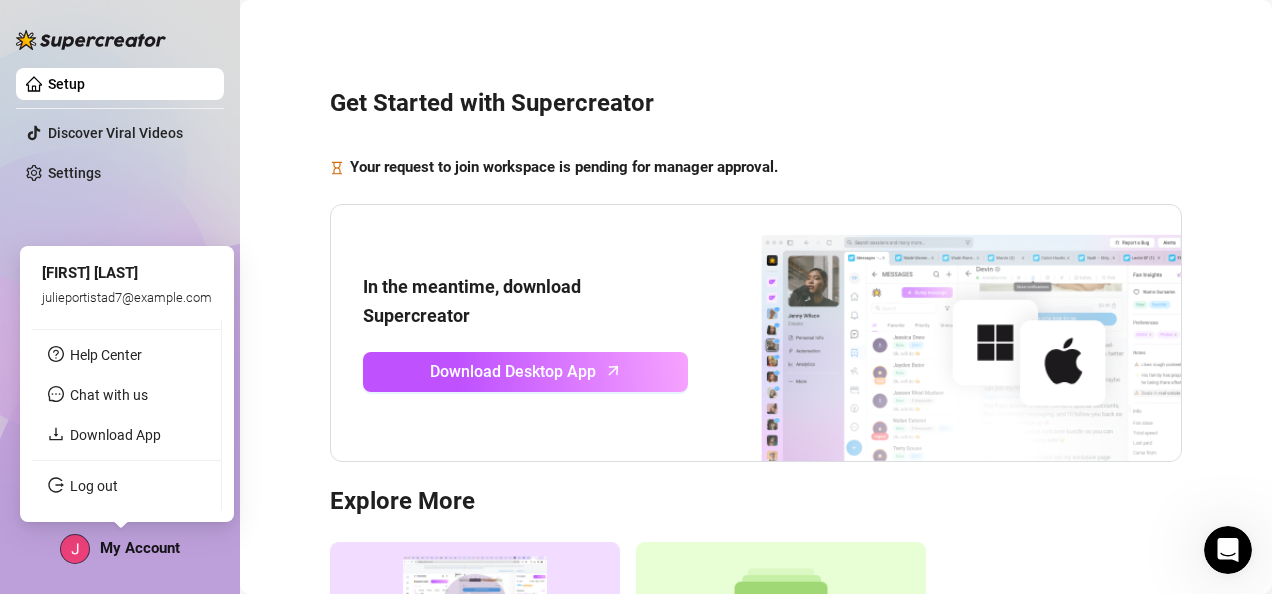click at bounding box center (75, 549) 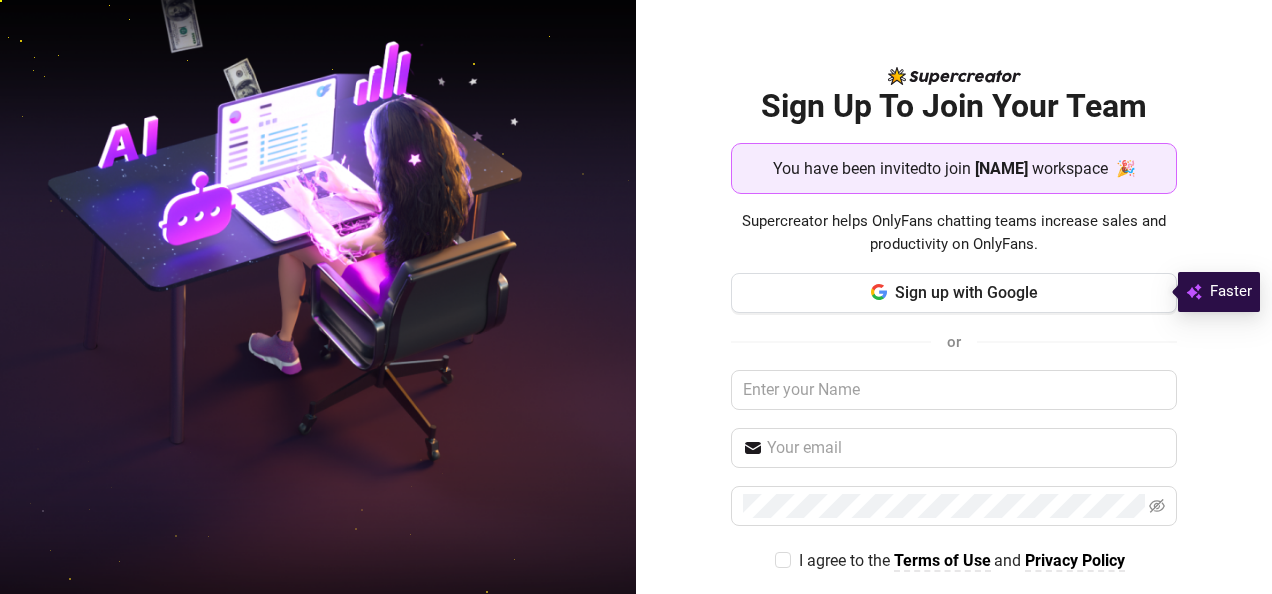 scroll, scrollTop: 0, scrollLeft: 0, axis: both 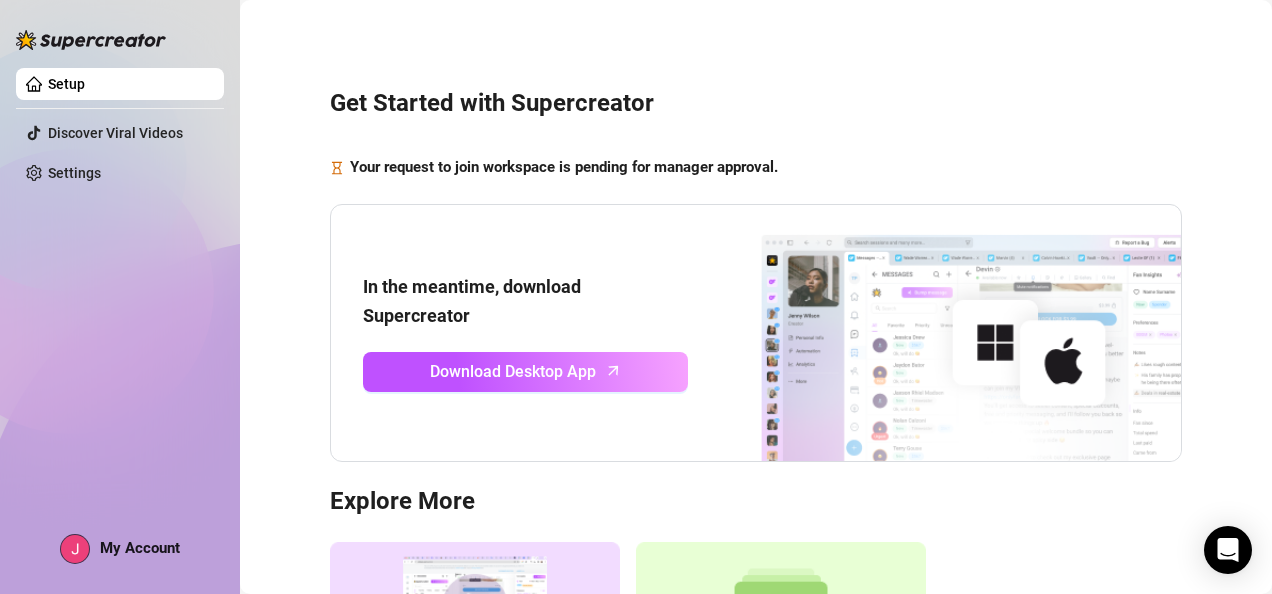 click on "My Account" at bounding box center [140, 548] 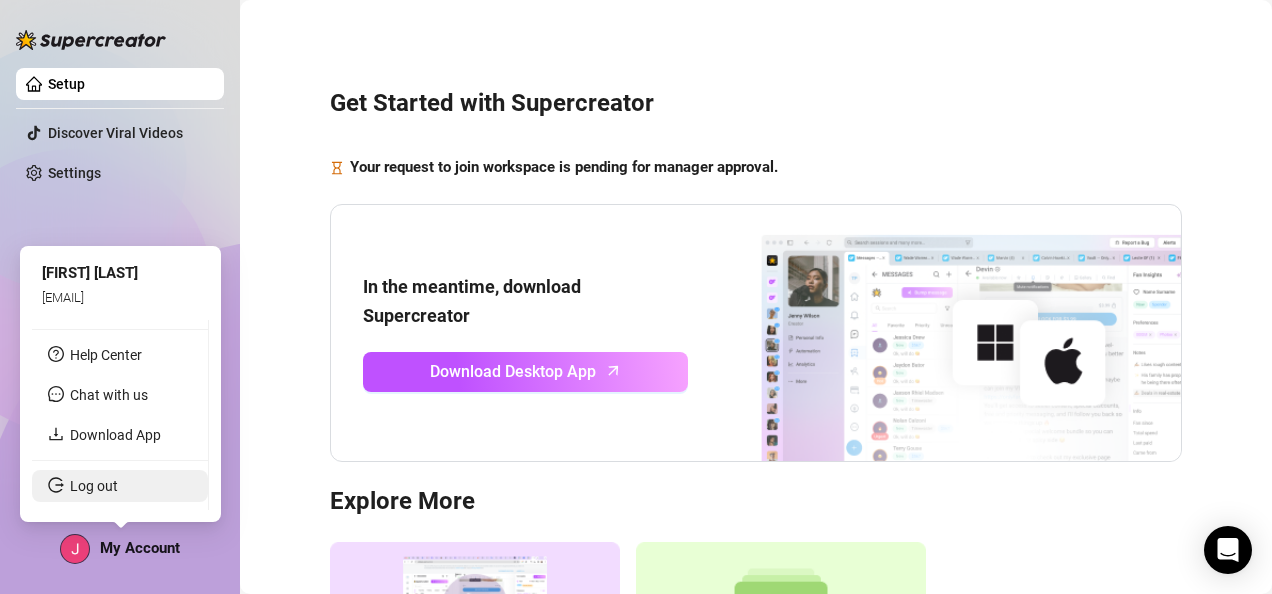 click on "Log out" at bounding box center (94, 486) 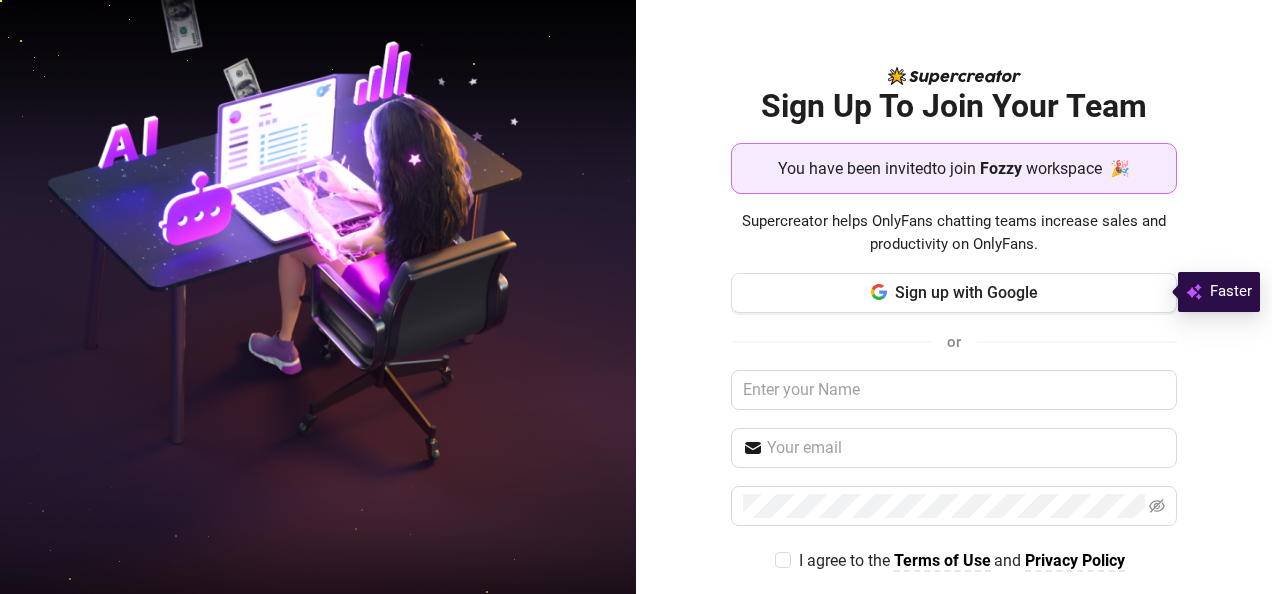 scroll, scrollTop: 0, scrollLeft: 0, axis: both 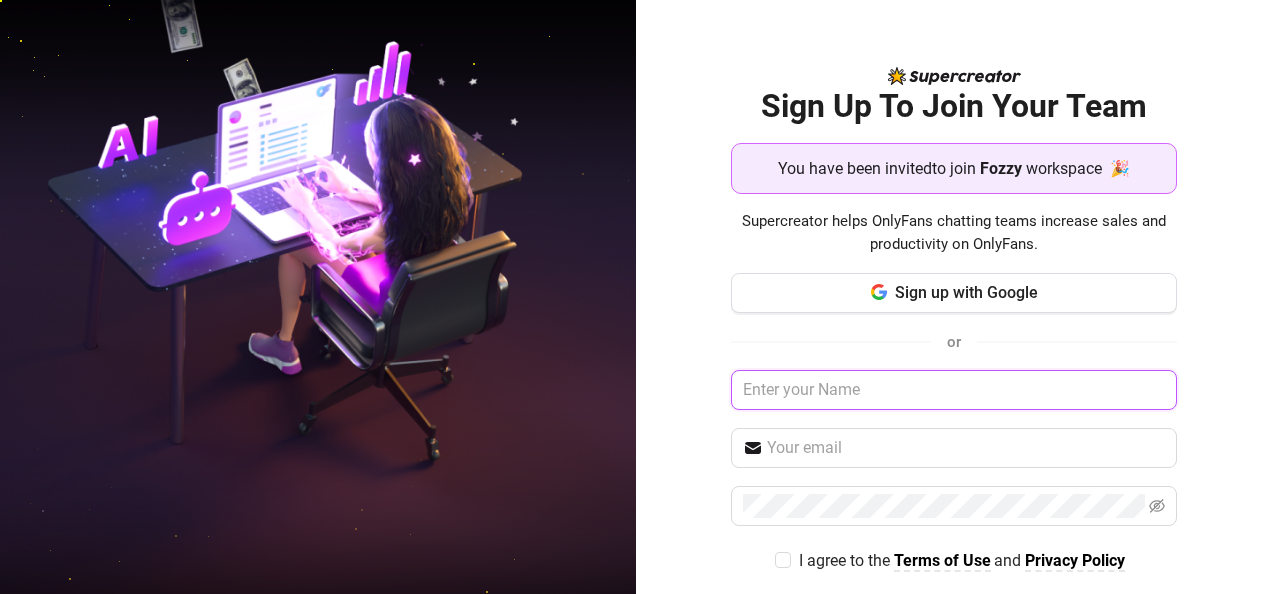 click at bounding box center (954, 390) 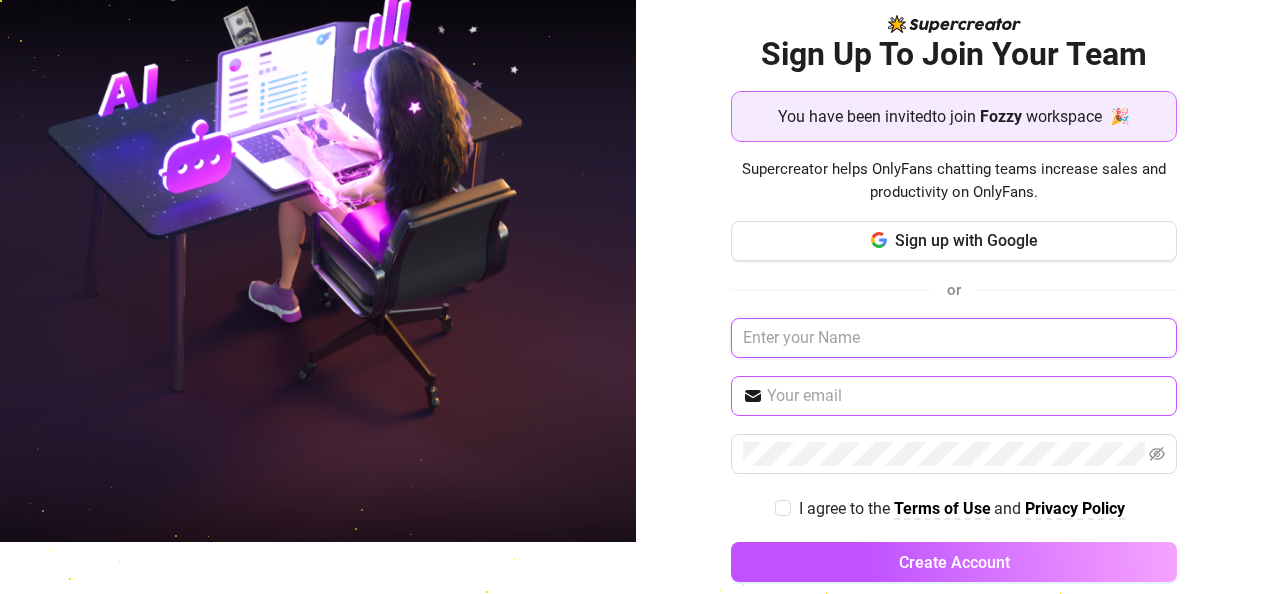 scroll, scrollTop: 78, scrollLeft: 0, axis: vertical 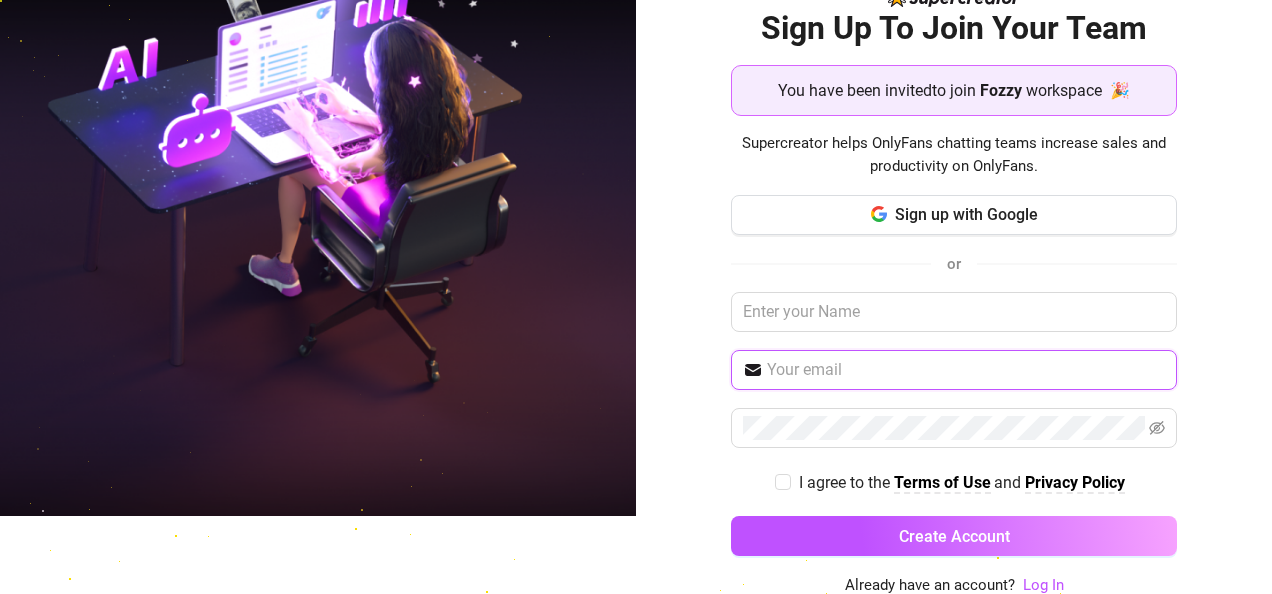 click at bounding box center [966, 370] 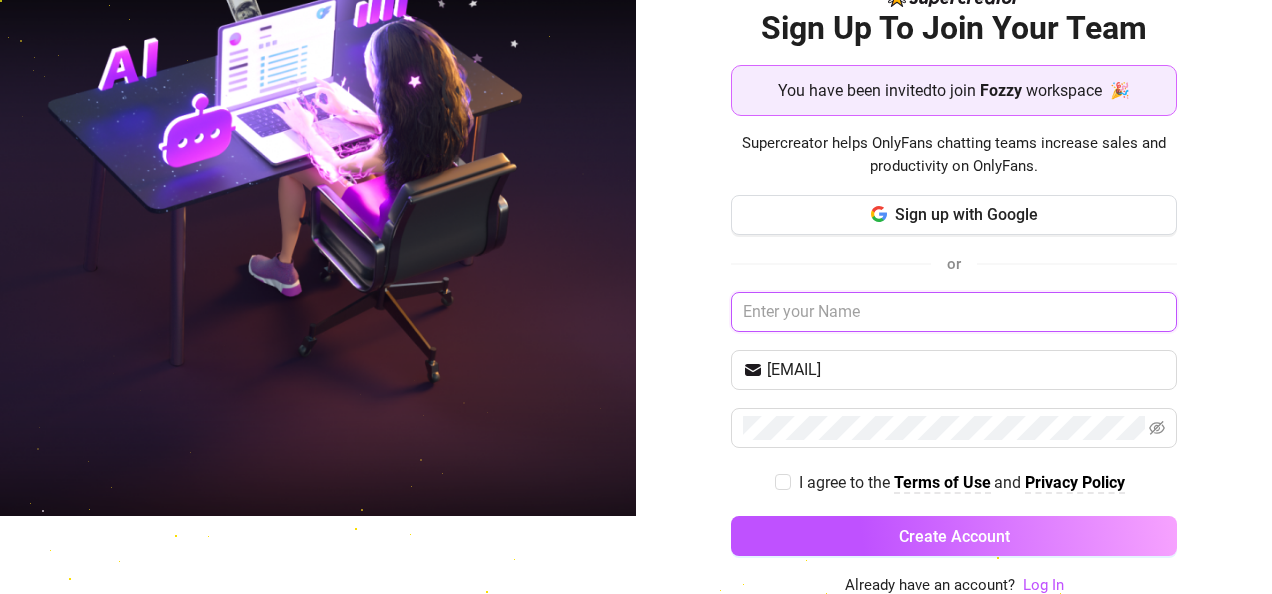 click at bounding box center (954, 312) 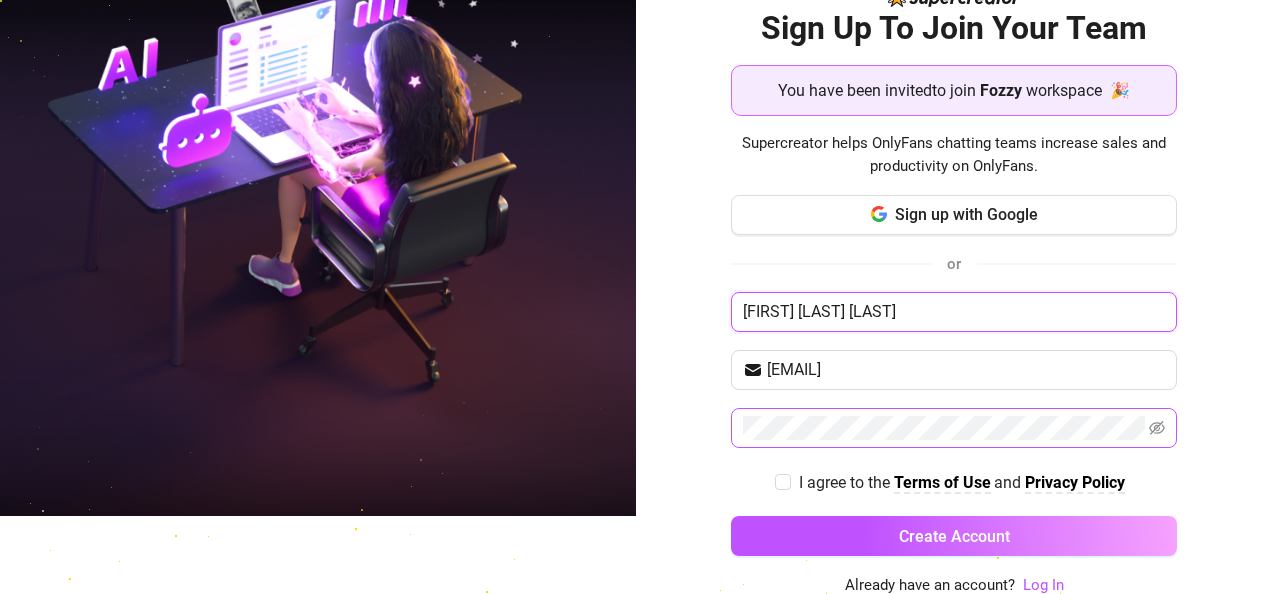type on "Julie Ann Portistad" 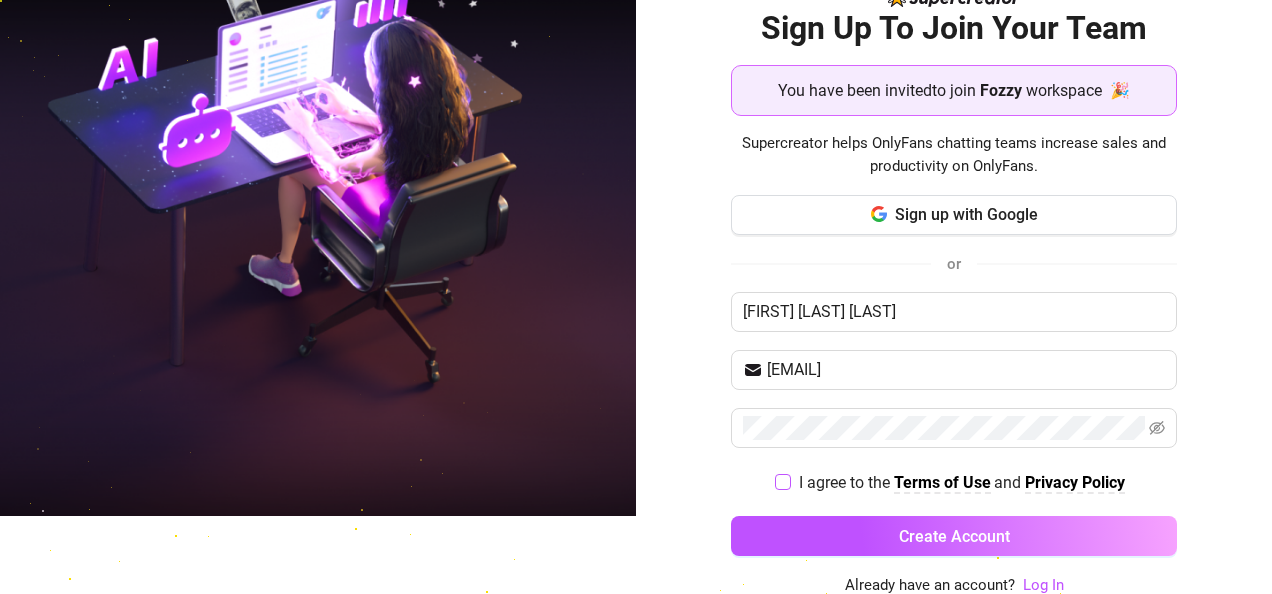 click on "I agree to the   Terms of Use   and   Privacy Policy" at bounding box center [782, 481] 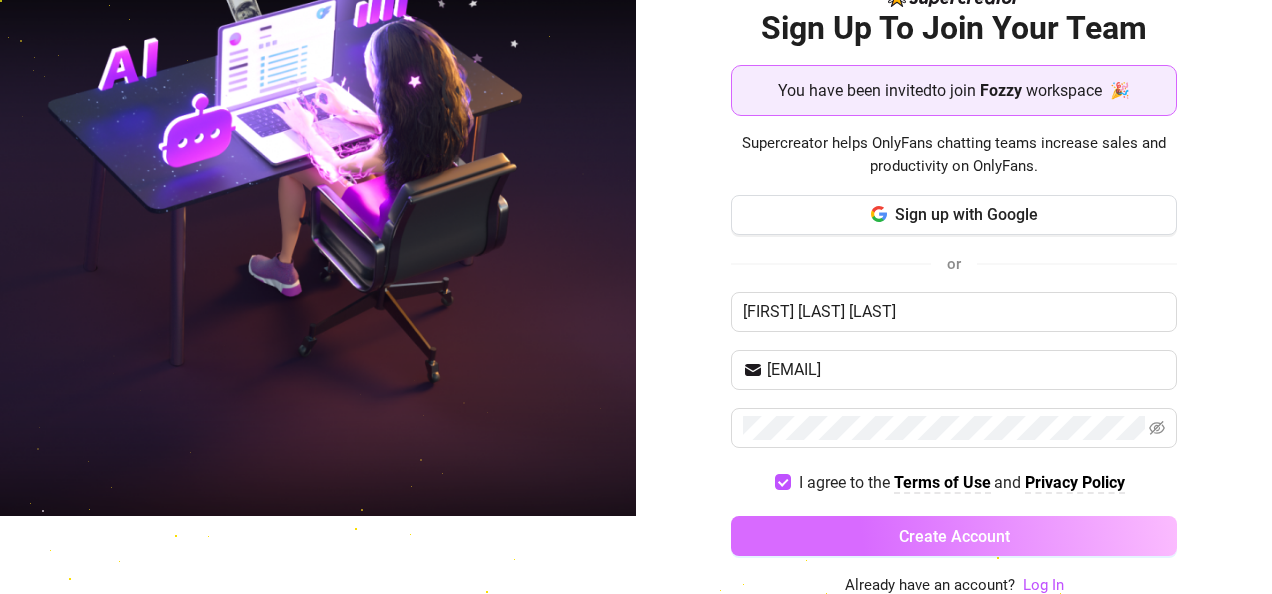 click on "Create Account" at bounding box center (954, 536) 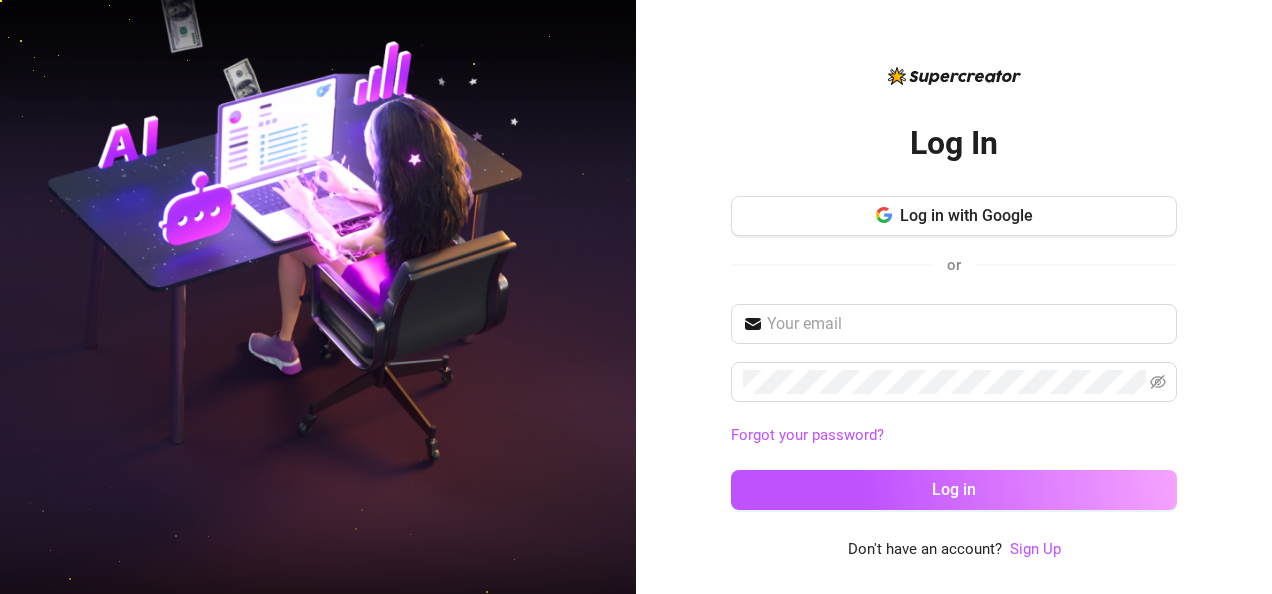 scroll, scrollTop: 0, scrollLeft: 0, axis: both 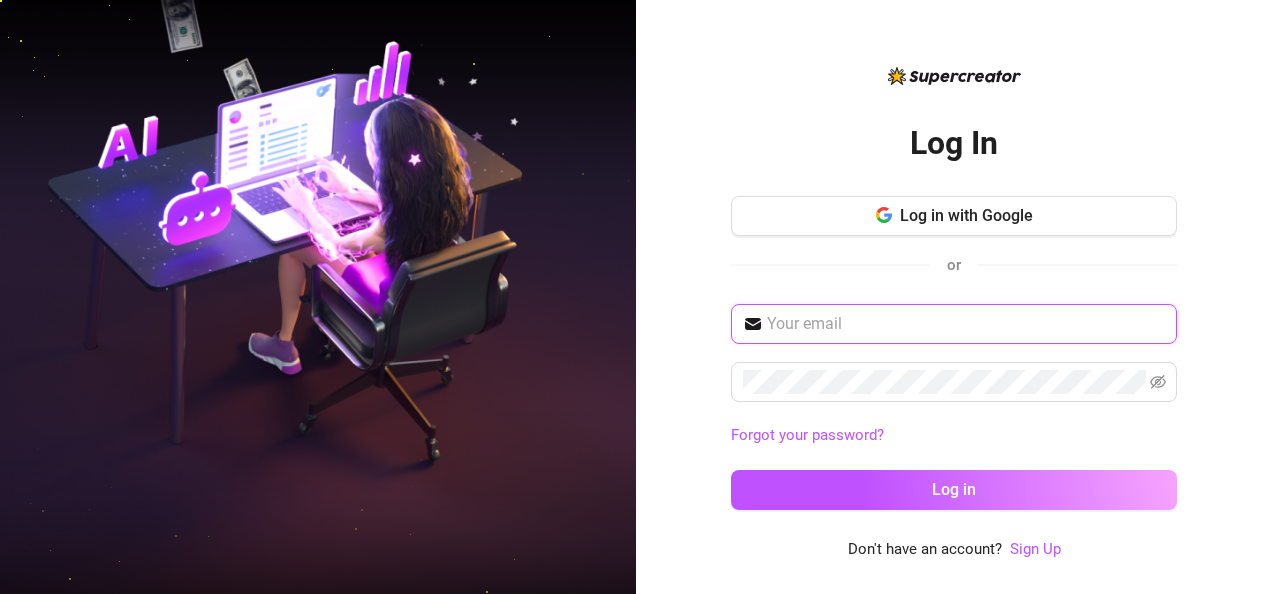 click at bounding box center [966, 324] 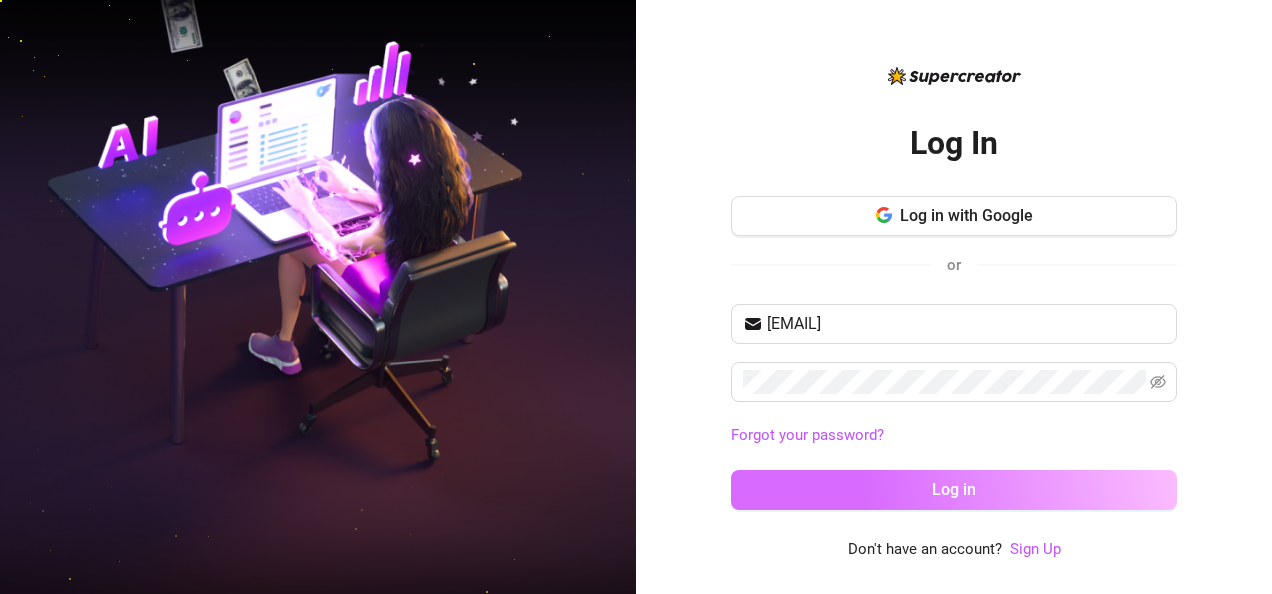 click on "Log in" at bounding box center (954, 490) 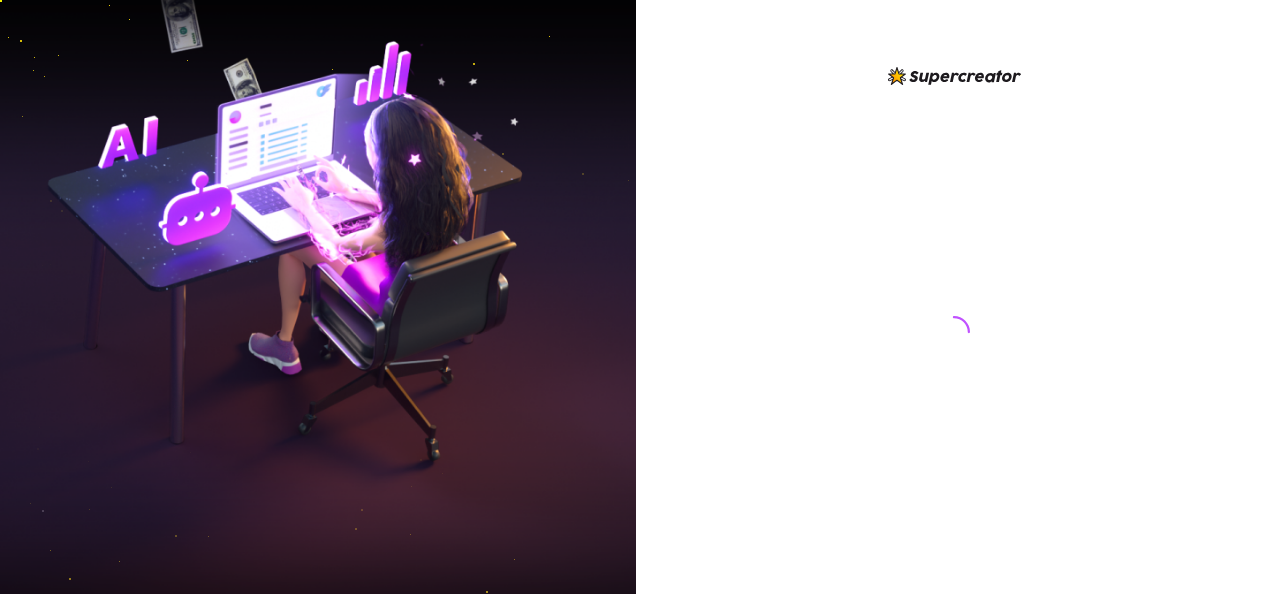 scroll, scrollTop: 0, scrollLeft: 0, axis: both 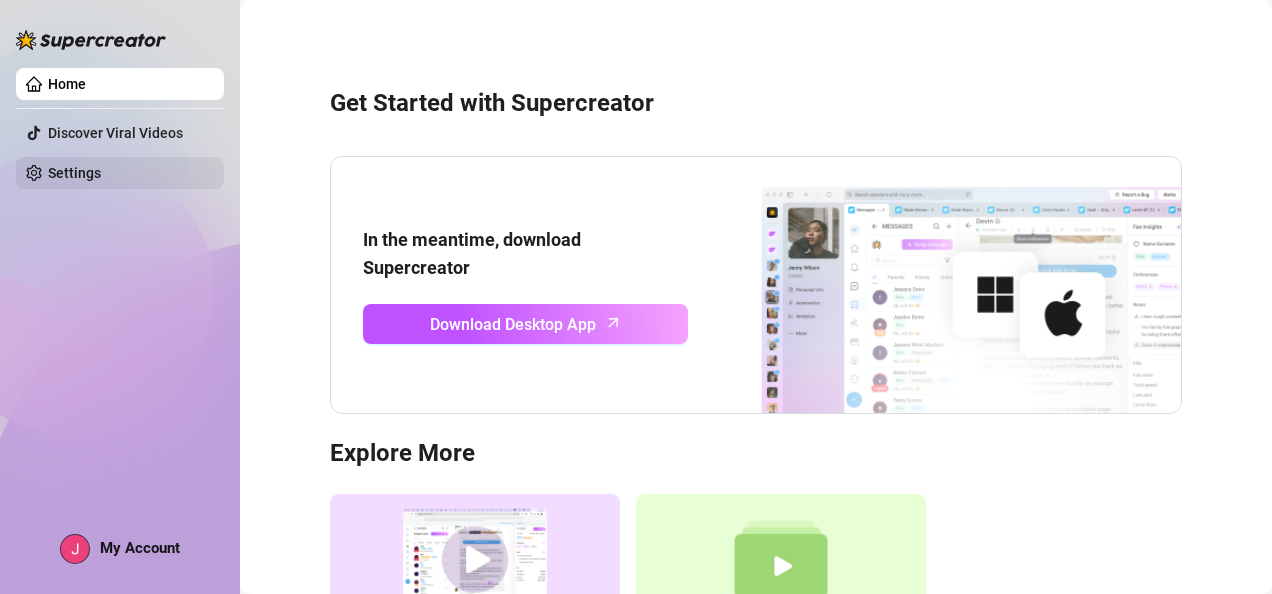 click on "Settings" at bounding box center [74, 173] 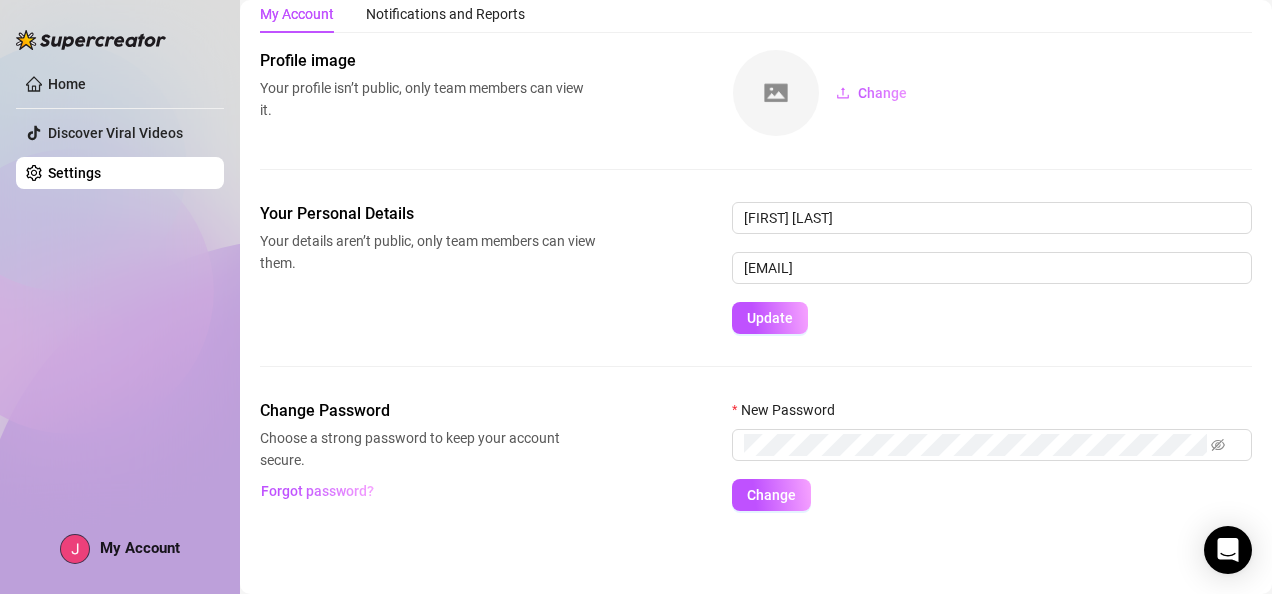 scroll, scrollTop: 0, scrollLeft: 0, axis: both 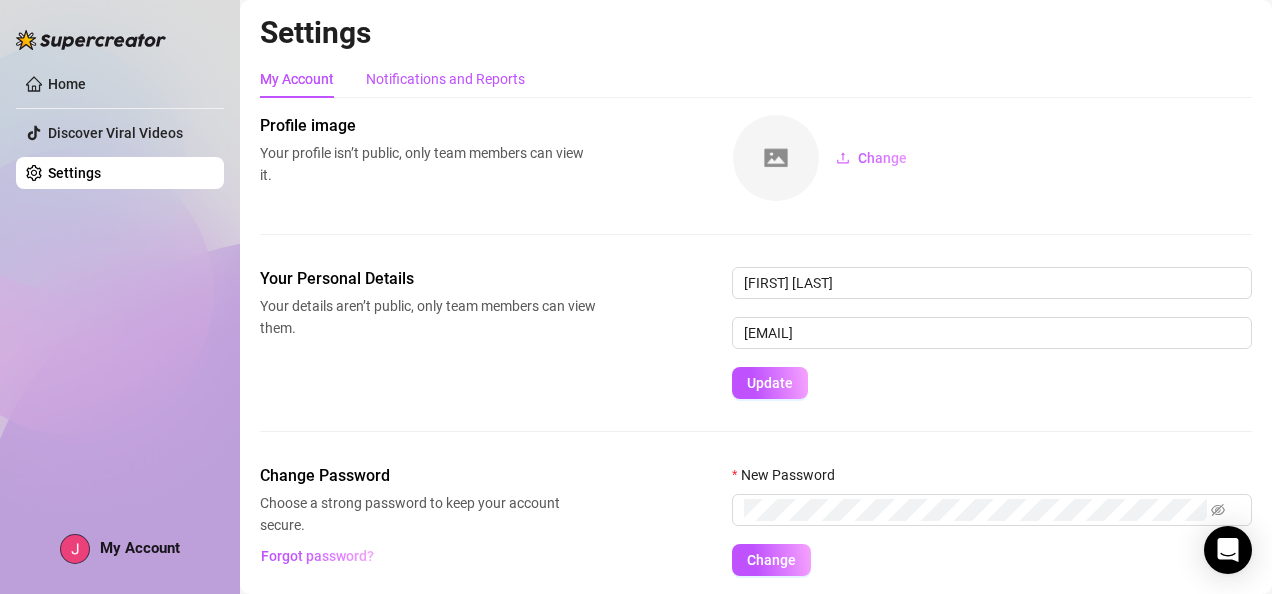 click on "Notifications and Reports" at bounding box center (445, 79) 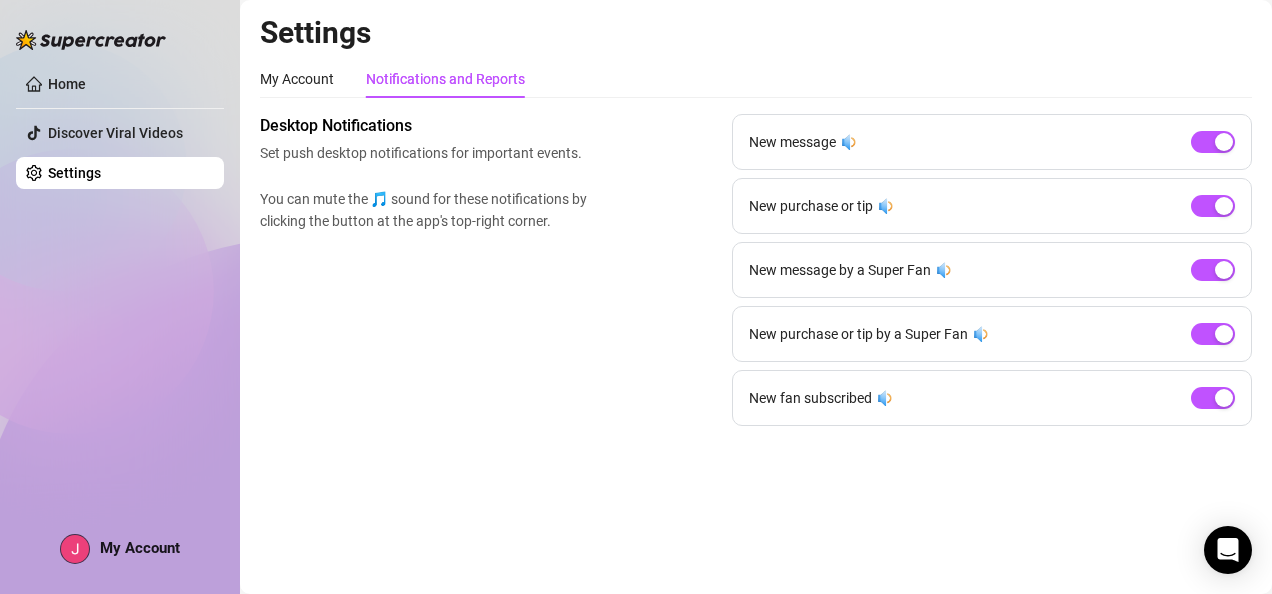 click on "Home Discover Viral Videos Settings" at bounding box center [120, 128] 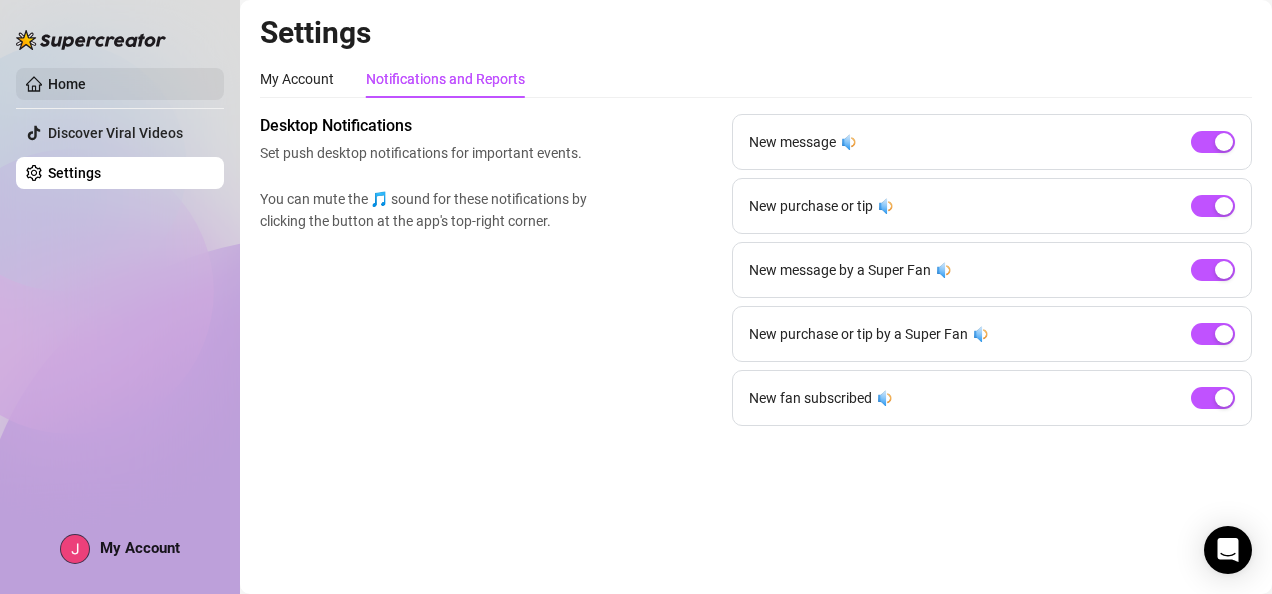 click on "Home" at bounding box center [67, 84] 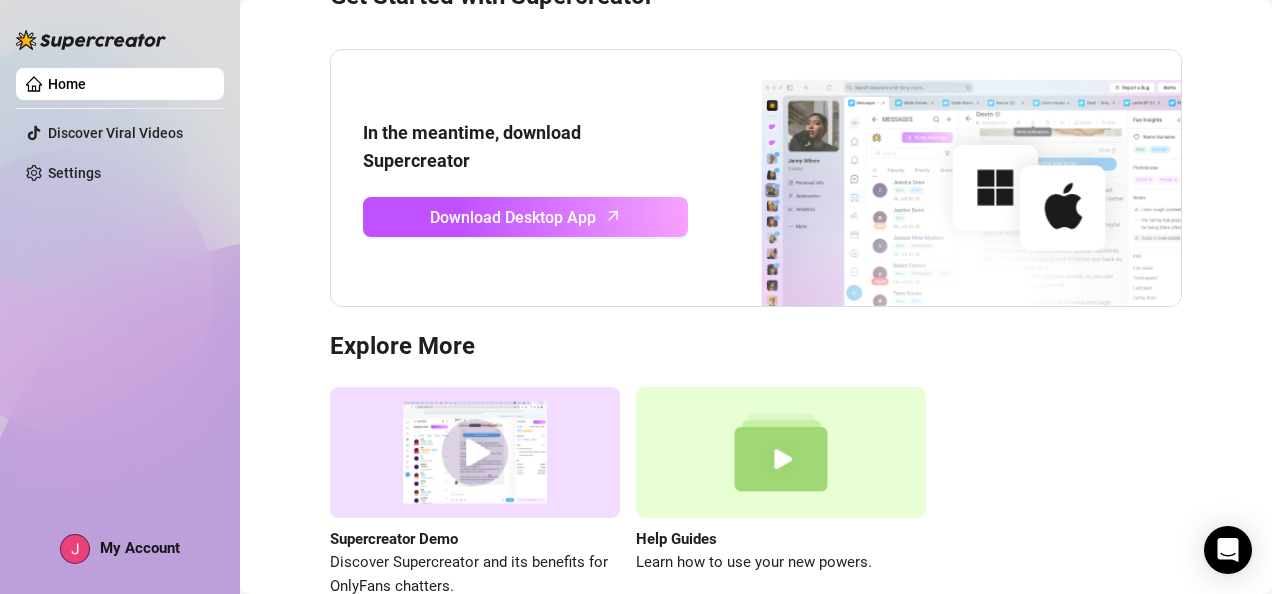 scroll, scrollTop: 216, scrollLeft: 0, axis: vertical 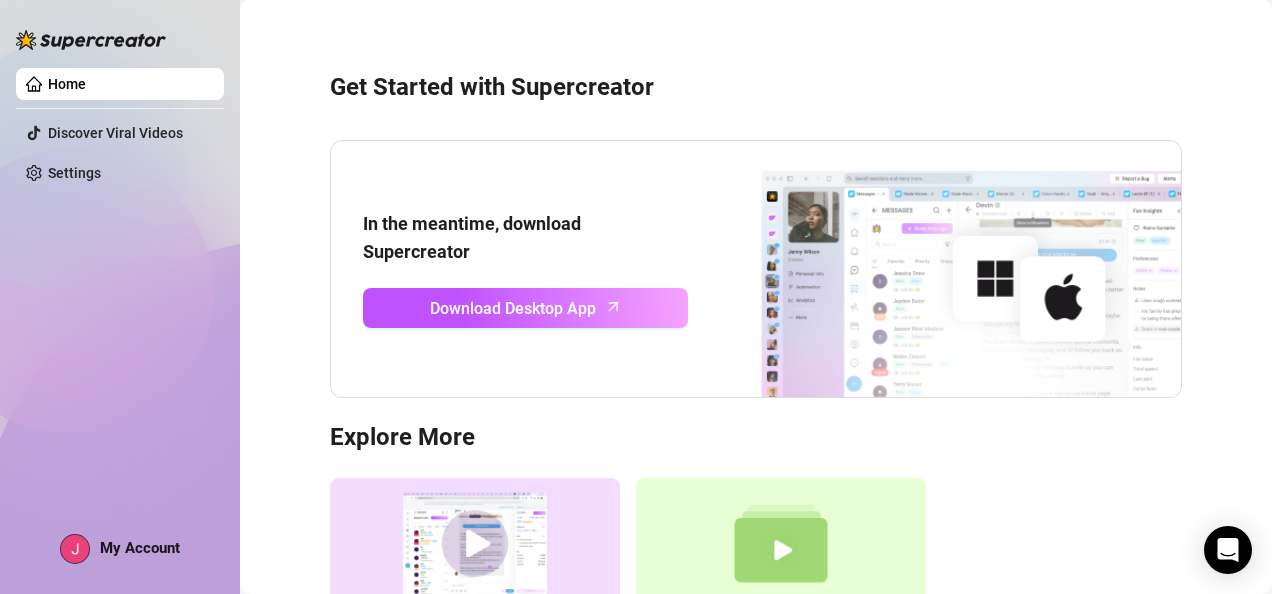click on "My Account" at bounding box center [140, 548] 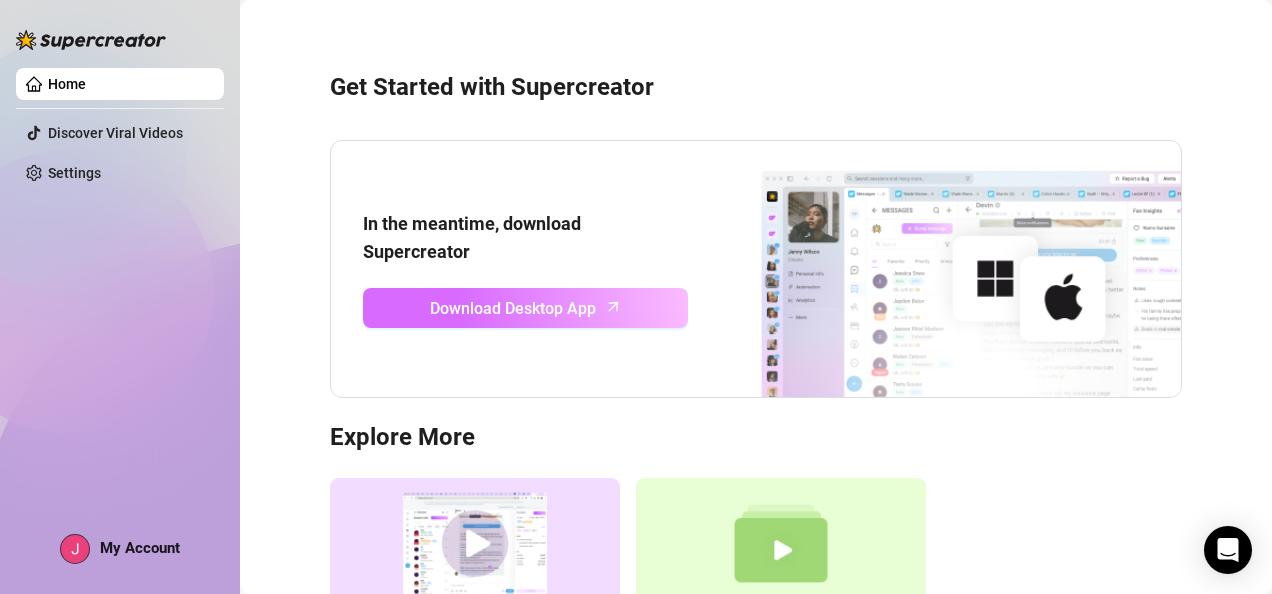 click on "Download Desktop App" at bounding box center [513, 308] 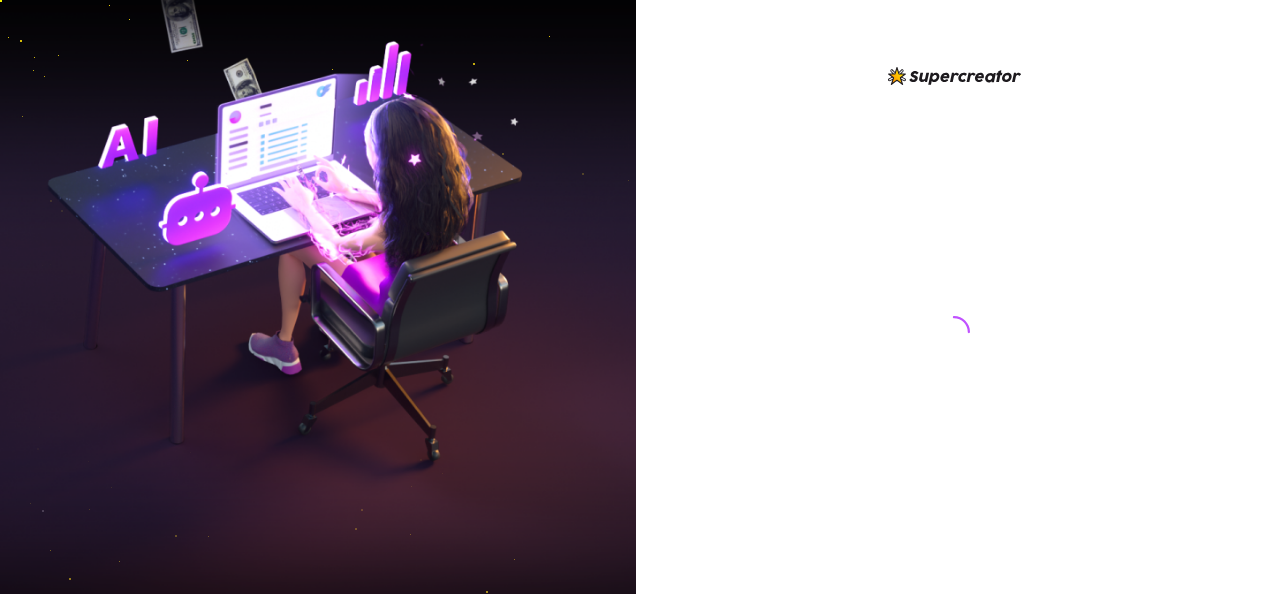 scroll, scrollTop: 0, scrollLeft: 0, axis: both 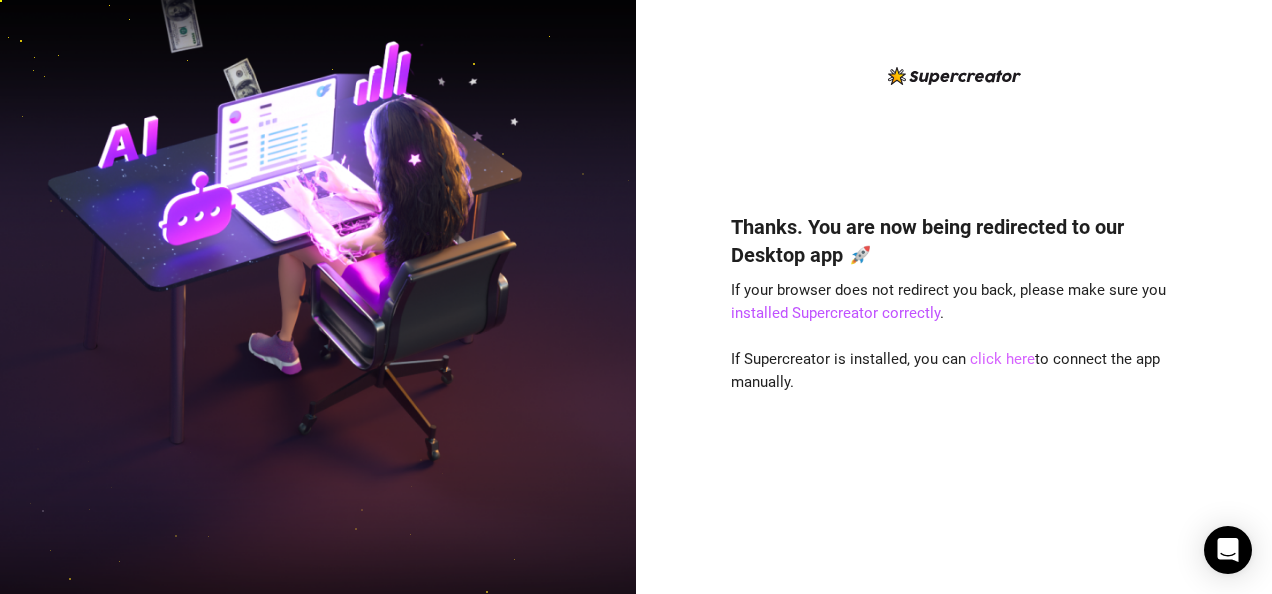 click on "click here" at bounding box center (1002, 359) 